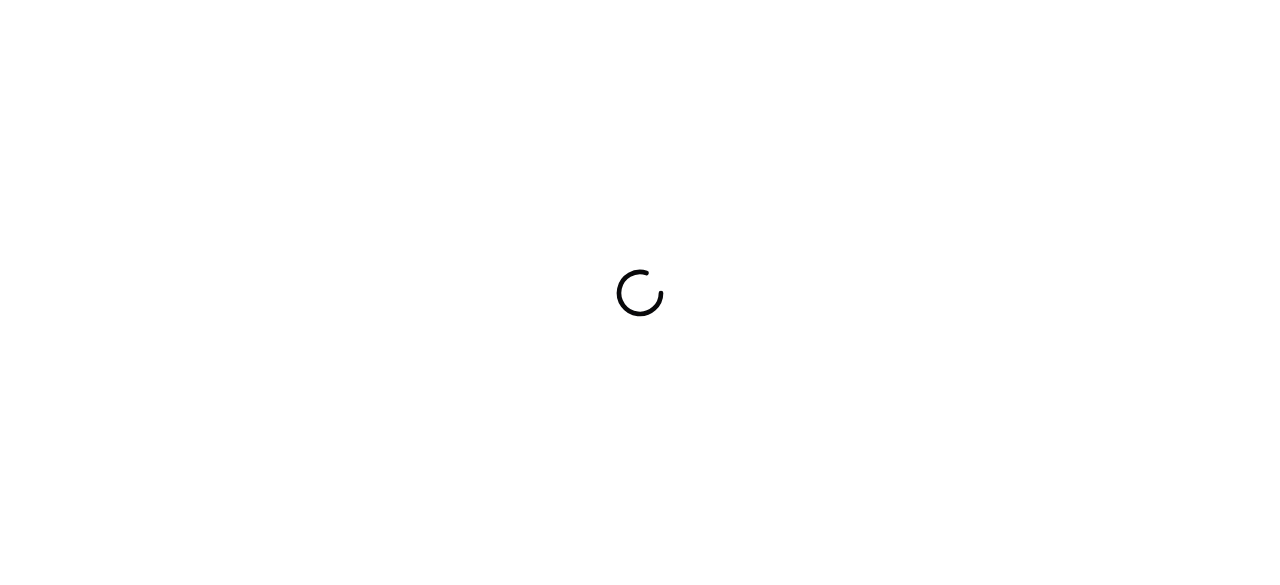 scroll, scrollTop: 0, scrollLeft: 0, axis: both 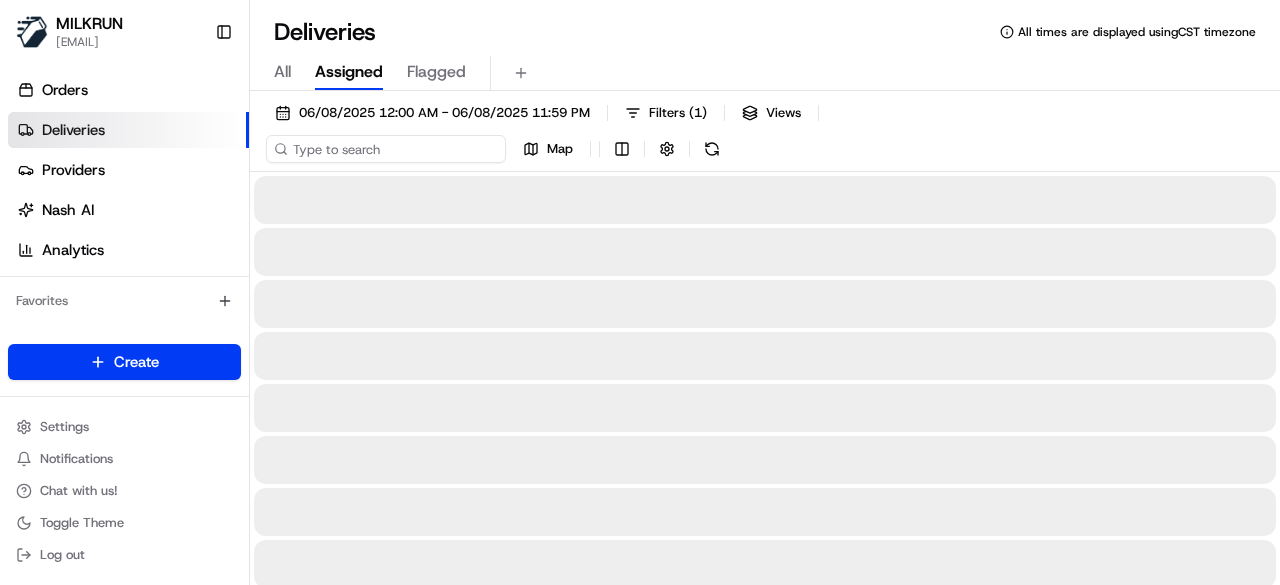 click on "06/08/2025 12:00 AM - 06/08/2025 11:59 PM Filters ( 1 ) Views Map" at bounding box center [765, 135] 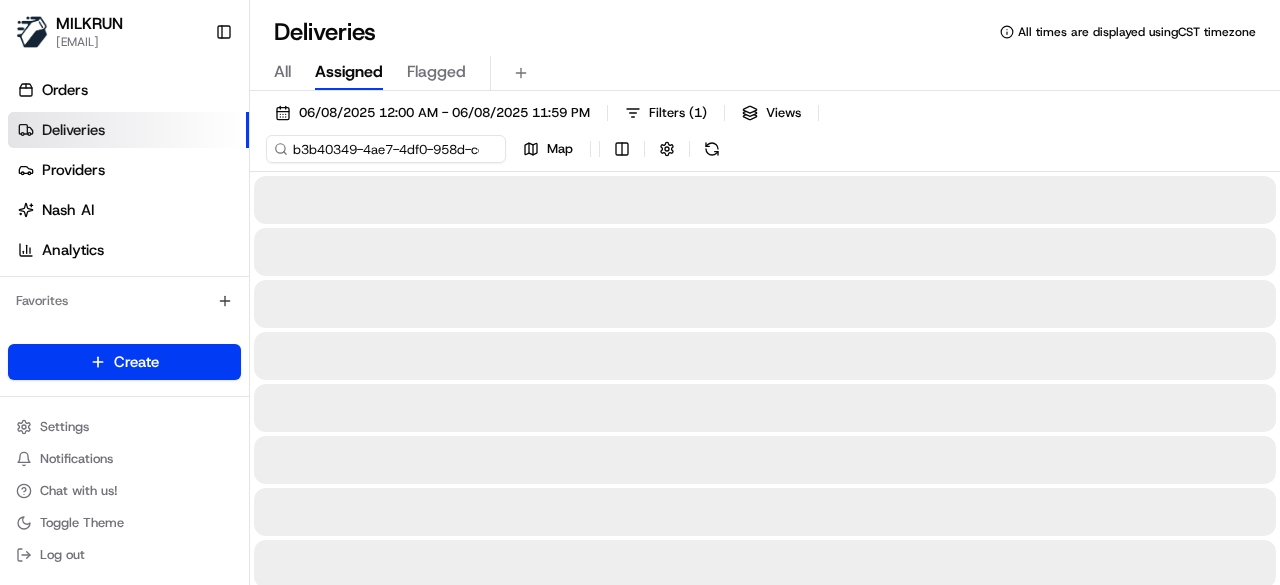 scroll, scrollTop: 0, scrollLeft: 95, axis: horizontal 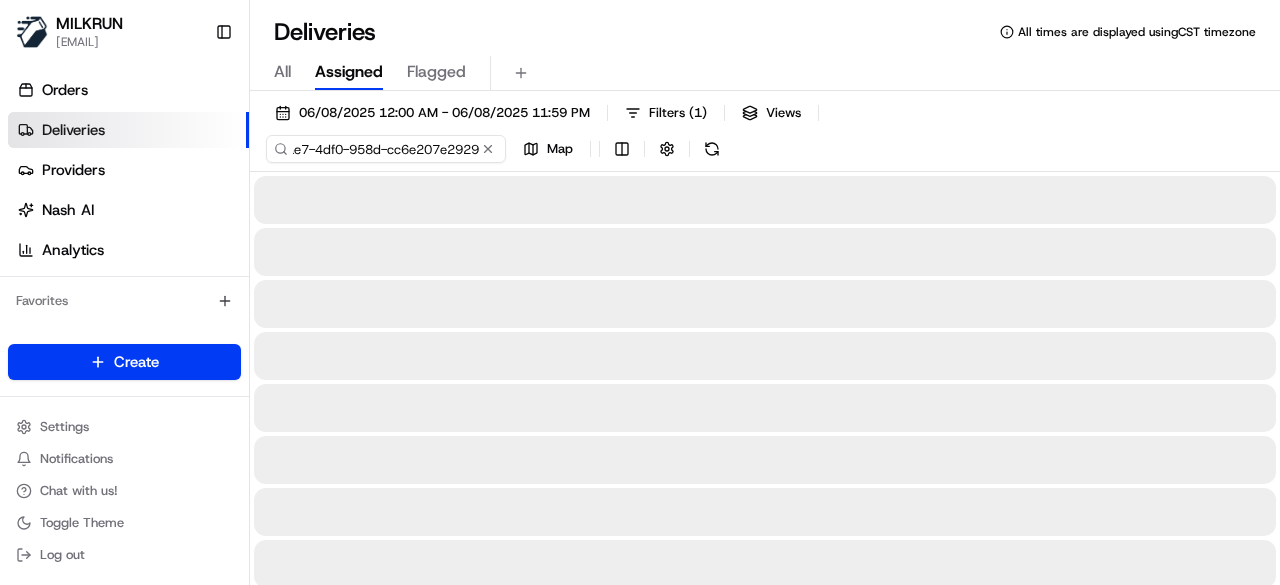 type on "b3b40349-4ae7-4df0-958d-cc6e207e2929" 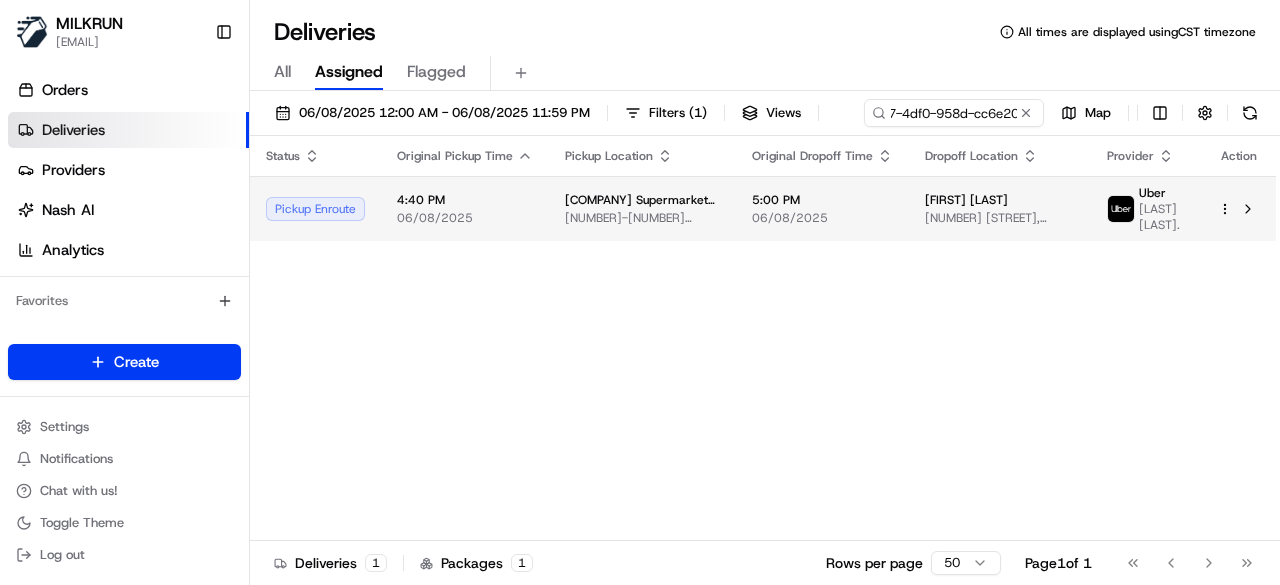 click on "06/08/2025" at bounding box center [822, 218] 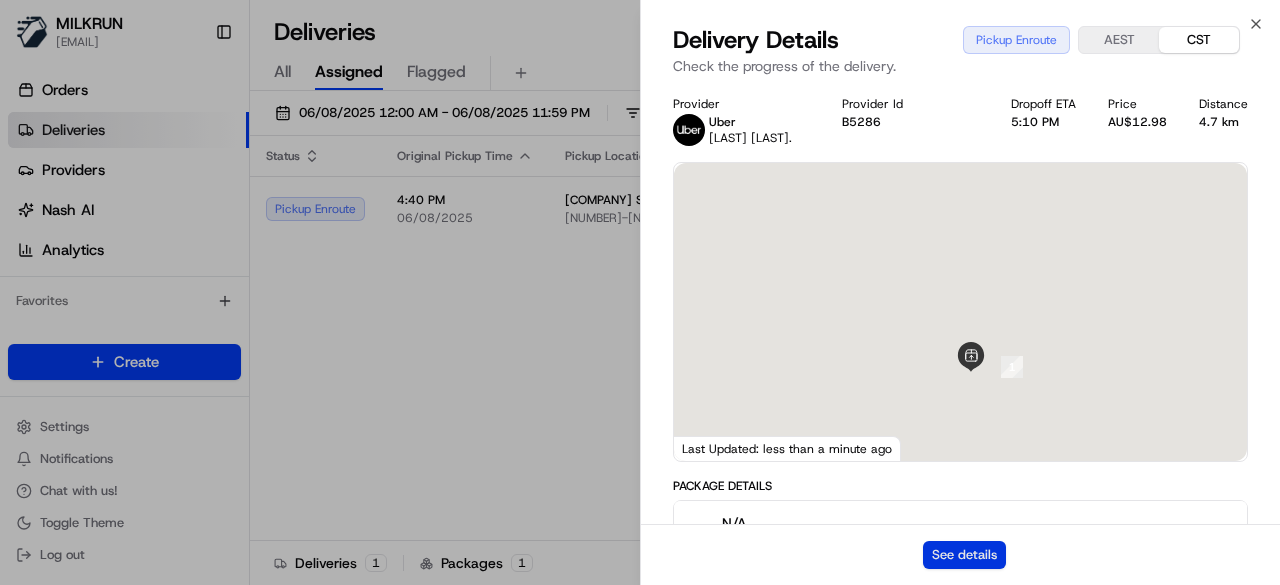 click on "See details" at bounding box center (964, 555) 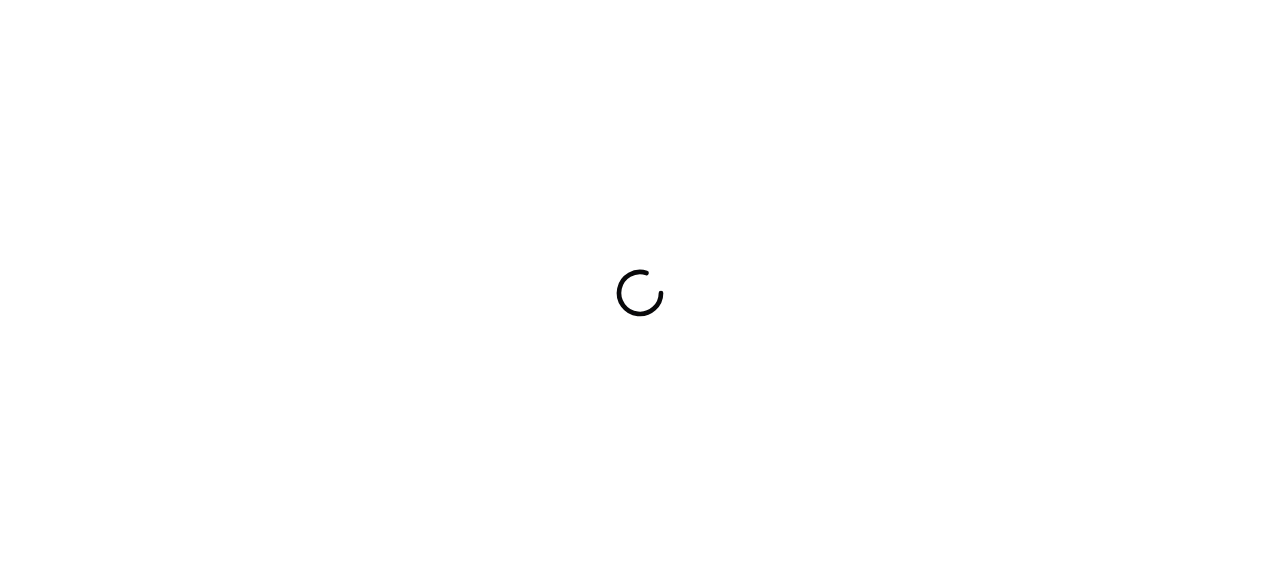 scroll, scrollTop: 0, scrollLeft: 0, axis: both 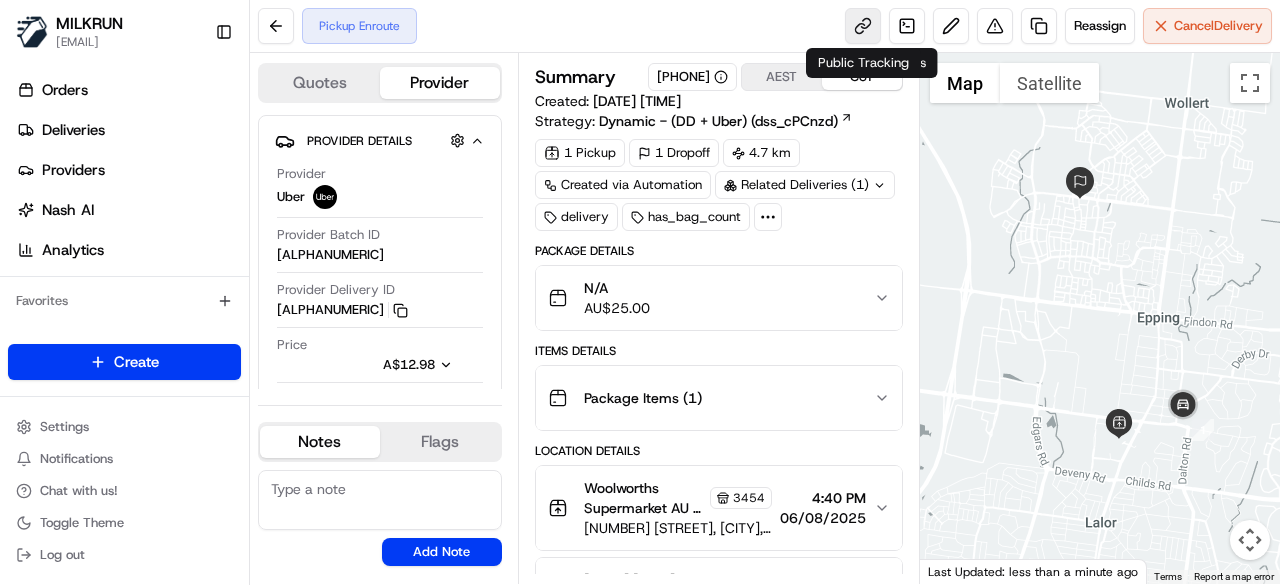 click at bounding box center (863, 26) 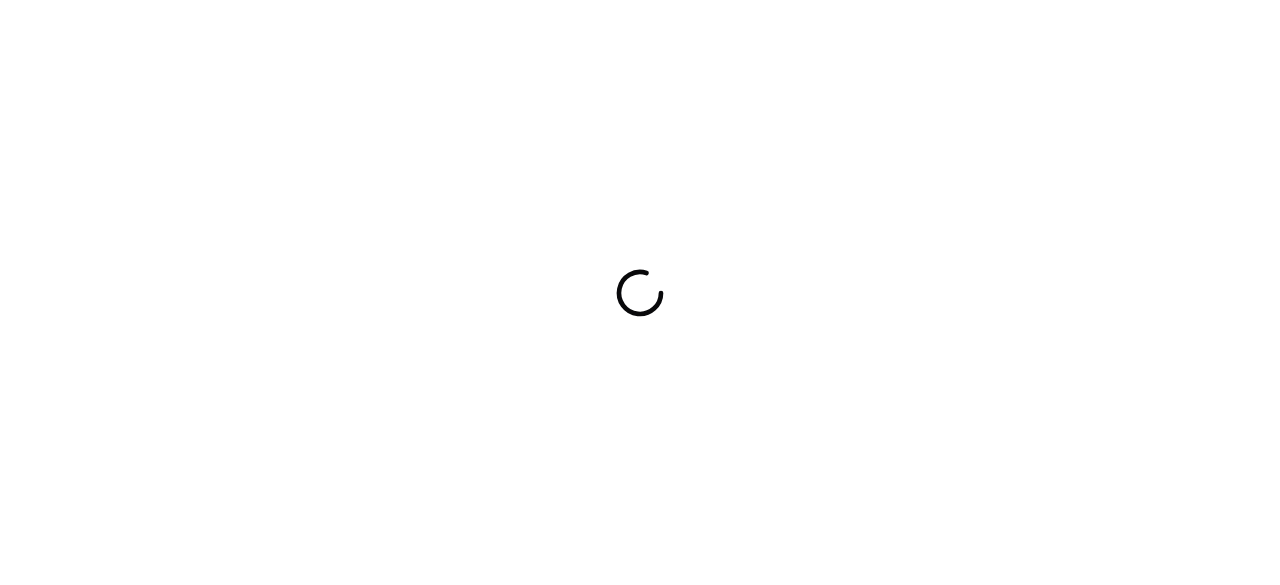 scroll, scrollTop: 0, scrollLeft: 0, axis: both 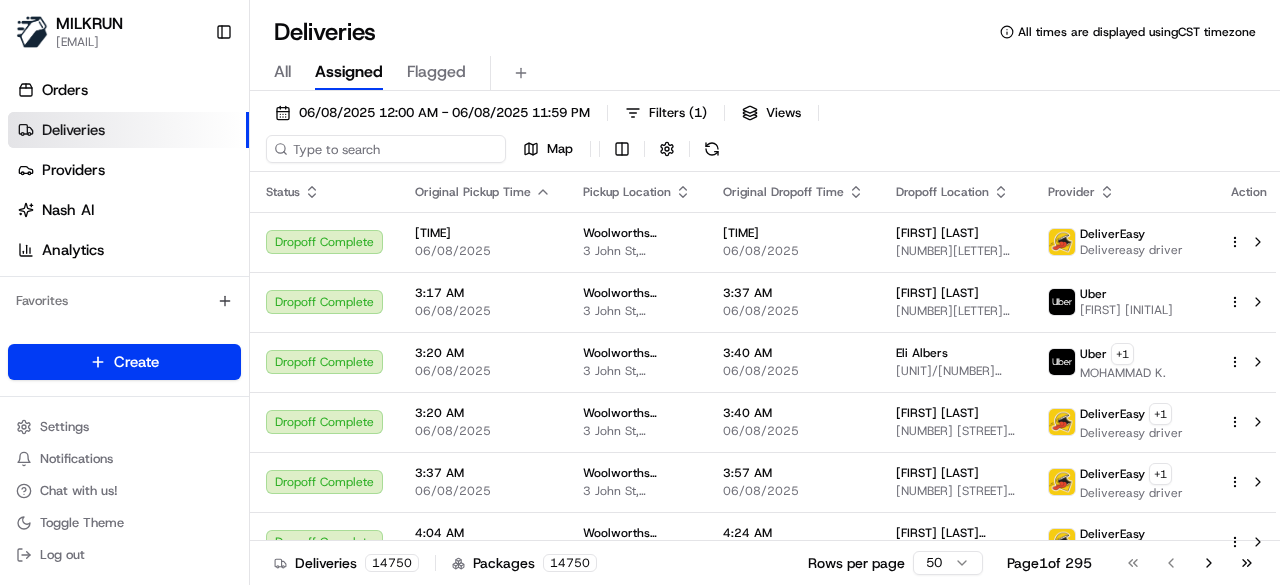 click on "06/08/2025 12:00 AM - 06/08/2025 11:59 PM Filters ( 1 ) Views Map" at bounding box center [765, 135] 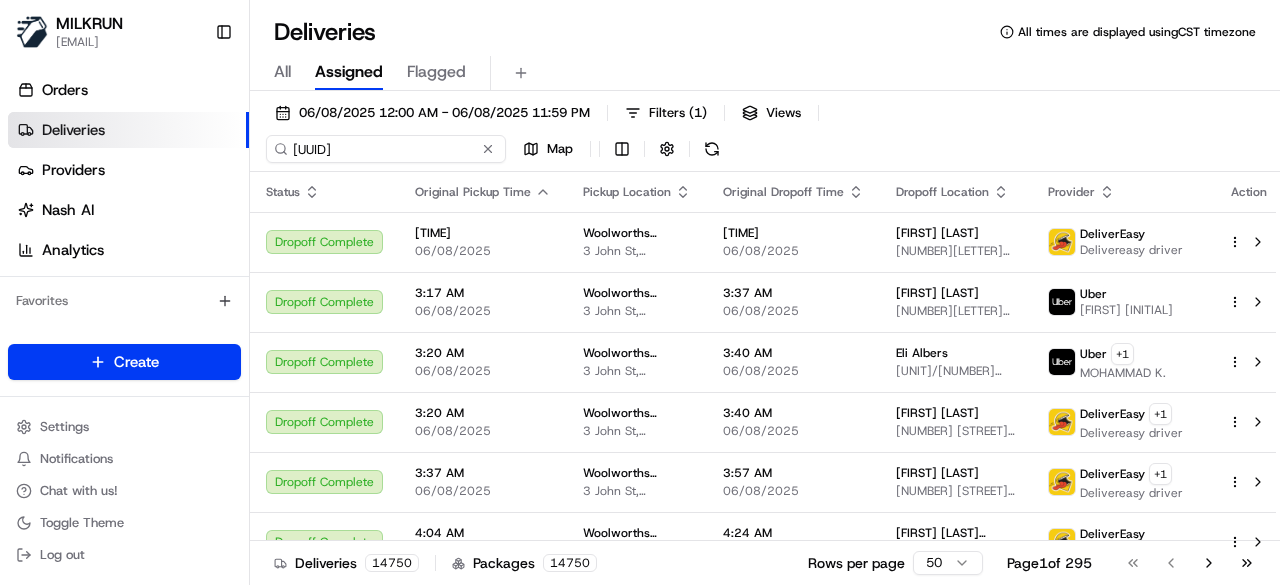 scroll, scrollTop: 0, scrollLeft: 99, axis: horizontal 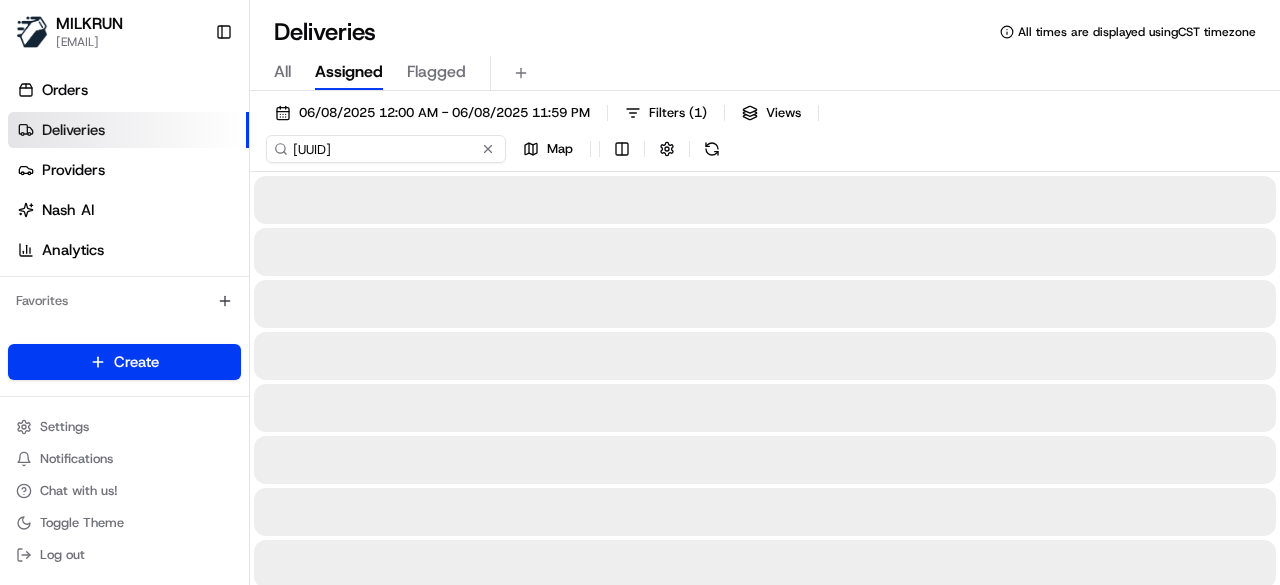 type on "11118331-8ed2-4895-8eaf-641d139441d0" 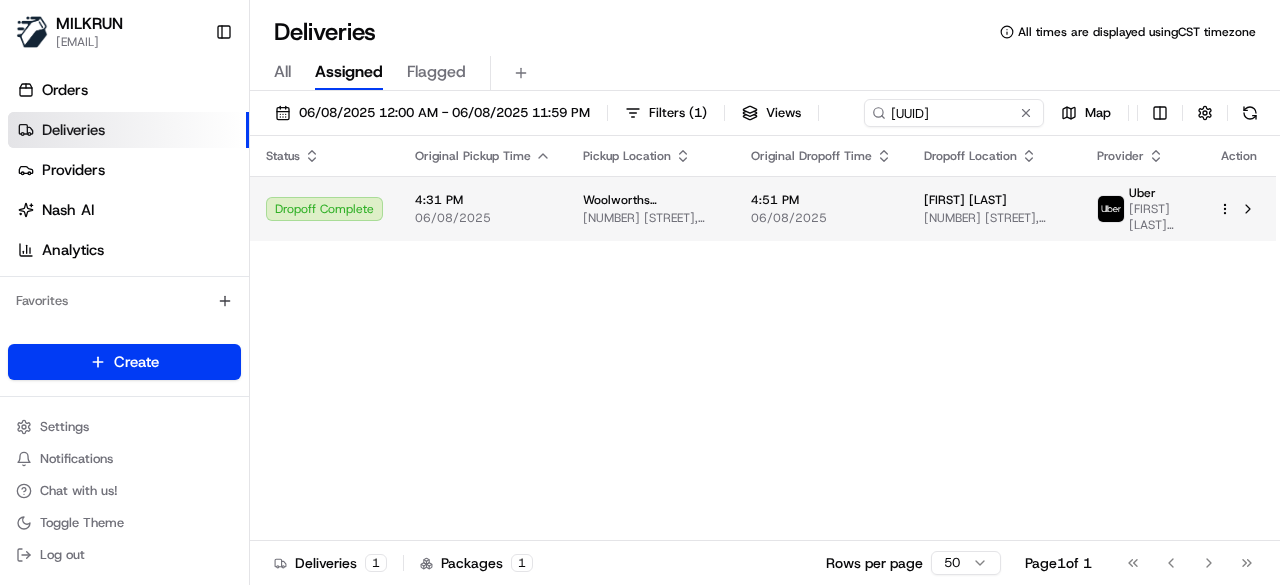click on "Status Original Pickup Time Pickup Location Original Dropoff Time Dropoff Location Provider Action Dropoff Complete 4:31 PM 06/08/2025 Woolworths Supermarket AU - Paralowie 337 Whites Rd, Paralowie, SA 5108, AU 4:51 PM 06/08/2025 kirsty Hagan 4 Opel Ave, Paralowie, SA 5108, AU Uber Sayed Javad S." at bounding box center [763, 338] 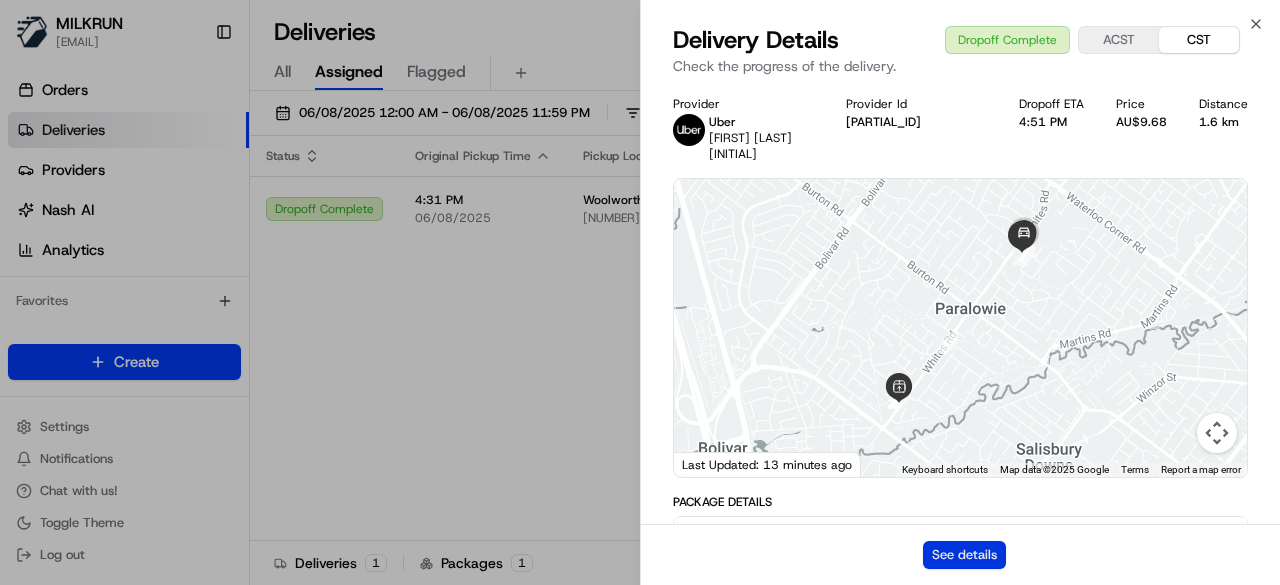 click on "See details" at bounding box center [964, 555] 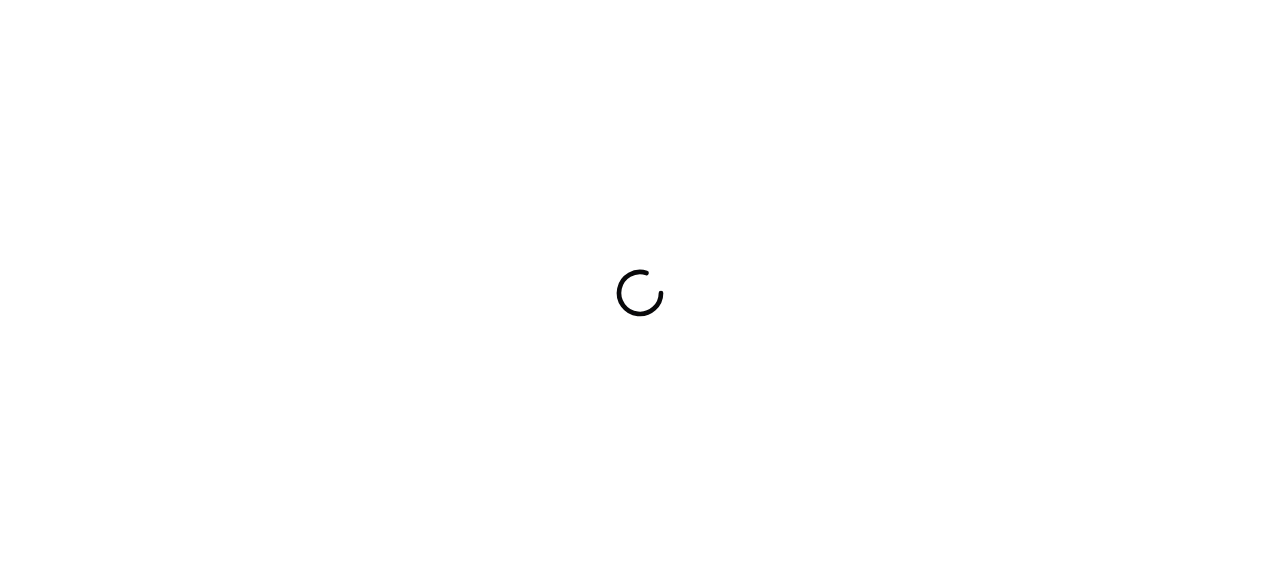 scroll, scrollTop: 0, scrollLeft: 0, axis: both 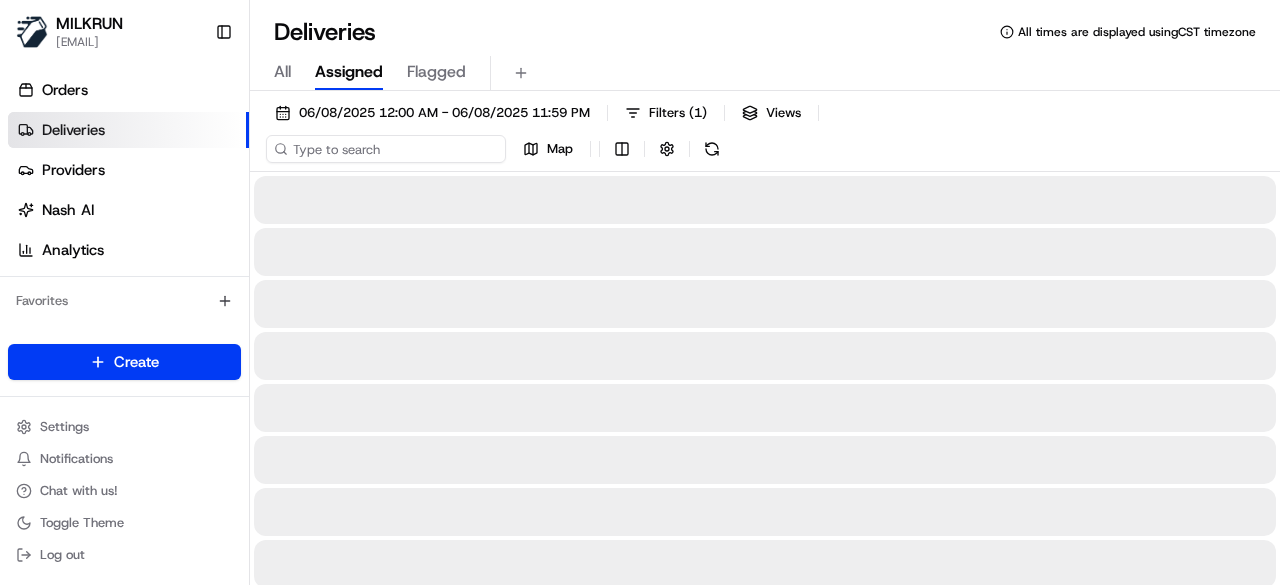 click on "06/08/2025 12:00 AM - 06/08/2025 11:59 PM Filters ( 1 ) Views Map" at bounding box center [765, 135] 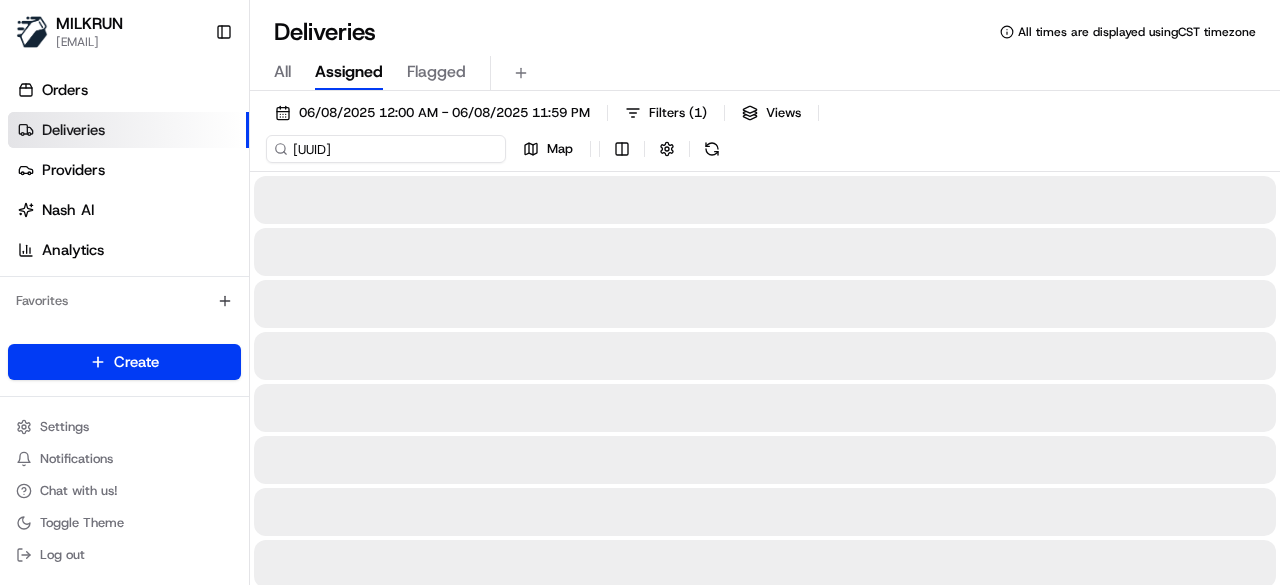 scroll, scrollTop: 0, scrollLeft: 93, axis: horizontal 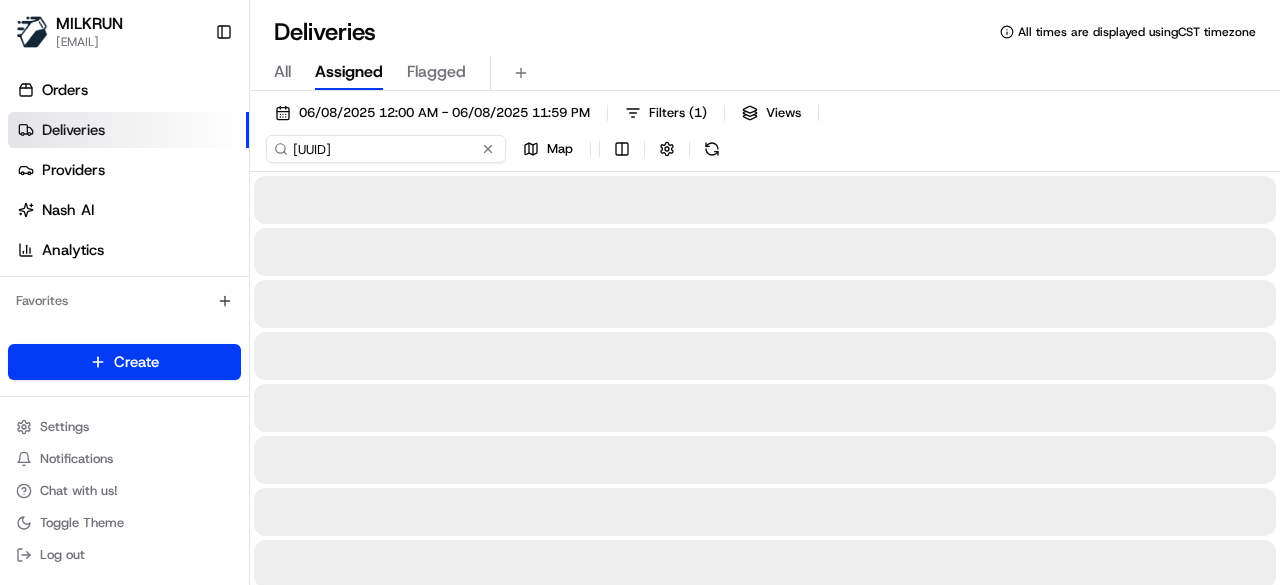 type on "[UUID]" 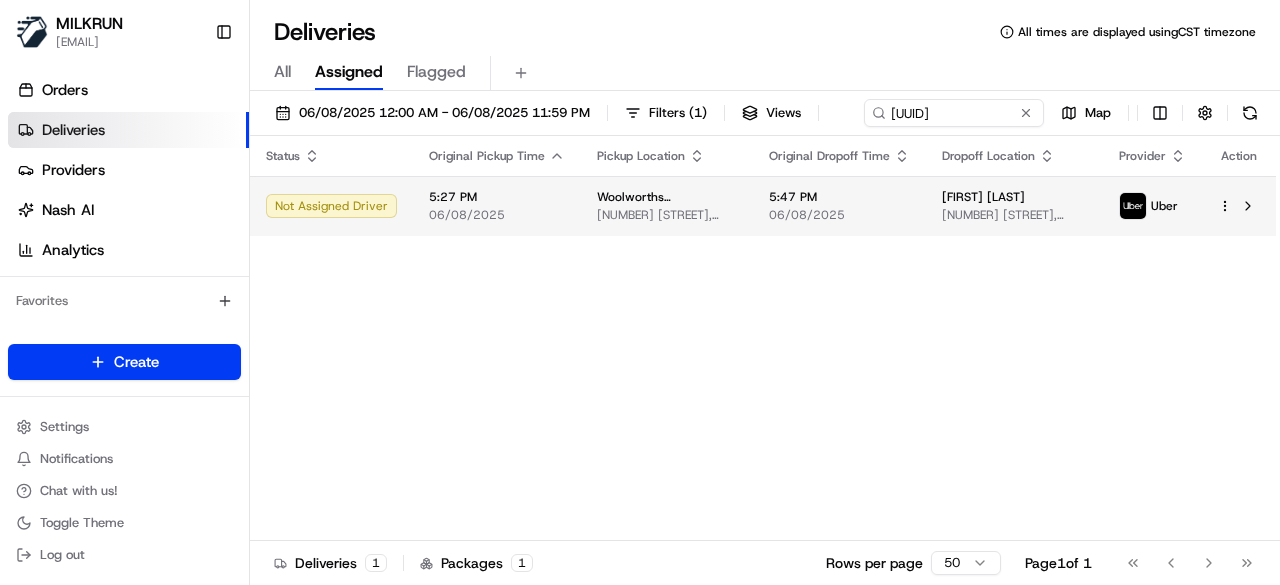 click on "[TIME] [DATE]" at bounding box center (839, 206) 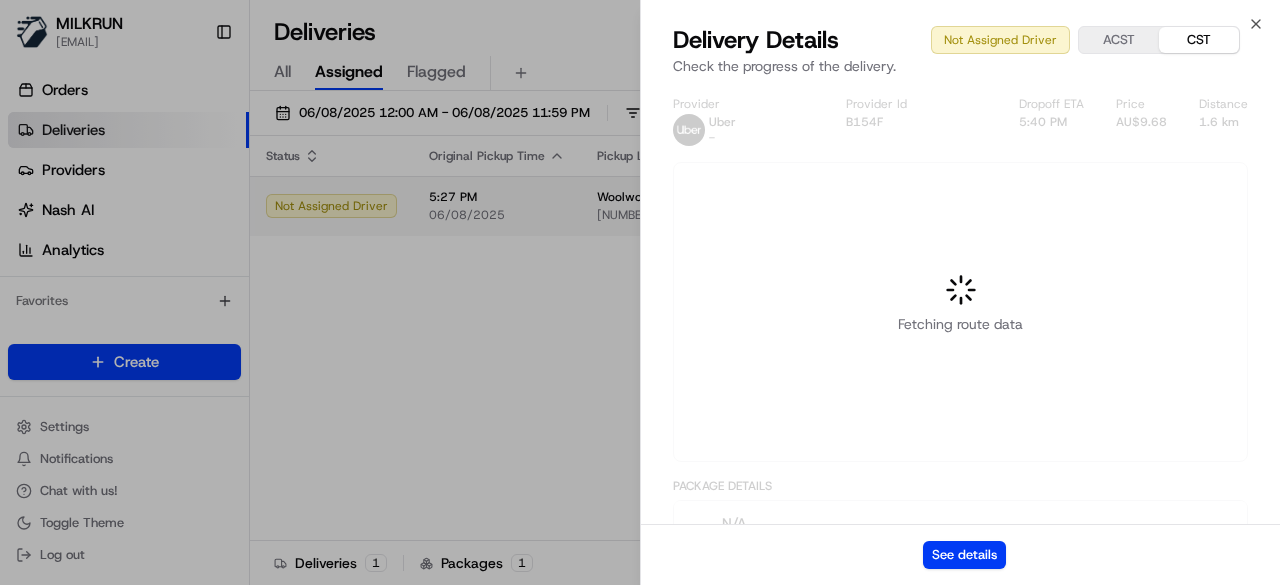 scroll, scrollTop: 0, scrollLeft: 0, axis: both 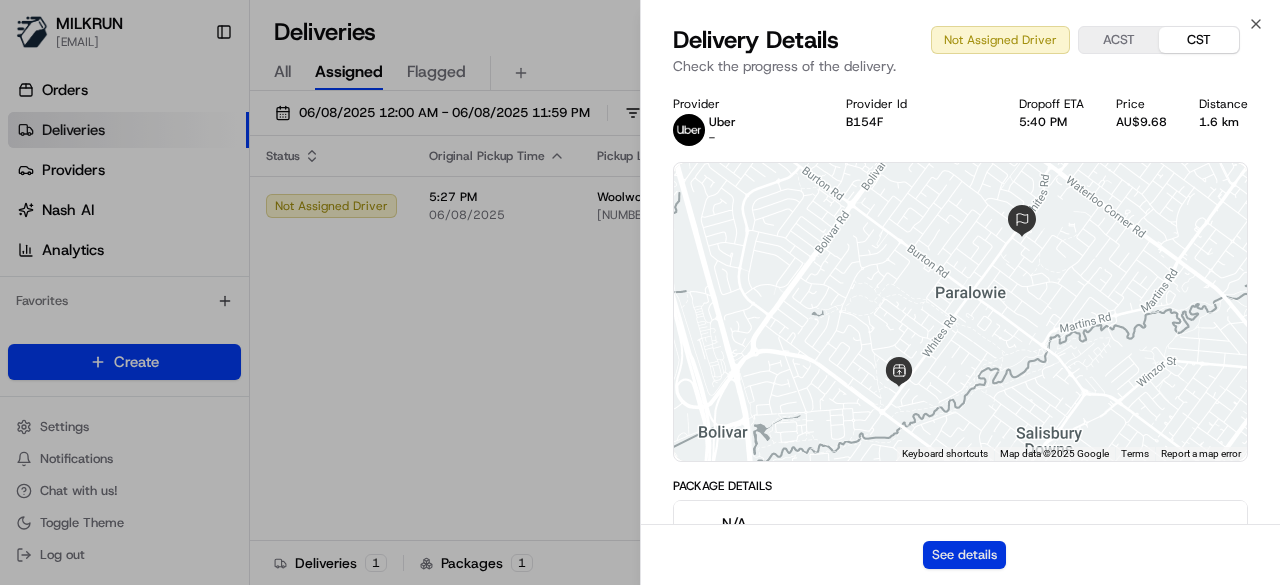click on "See details" at bounding box center [964, 555] 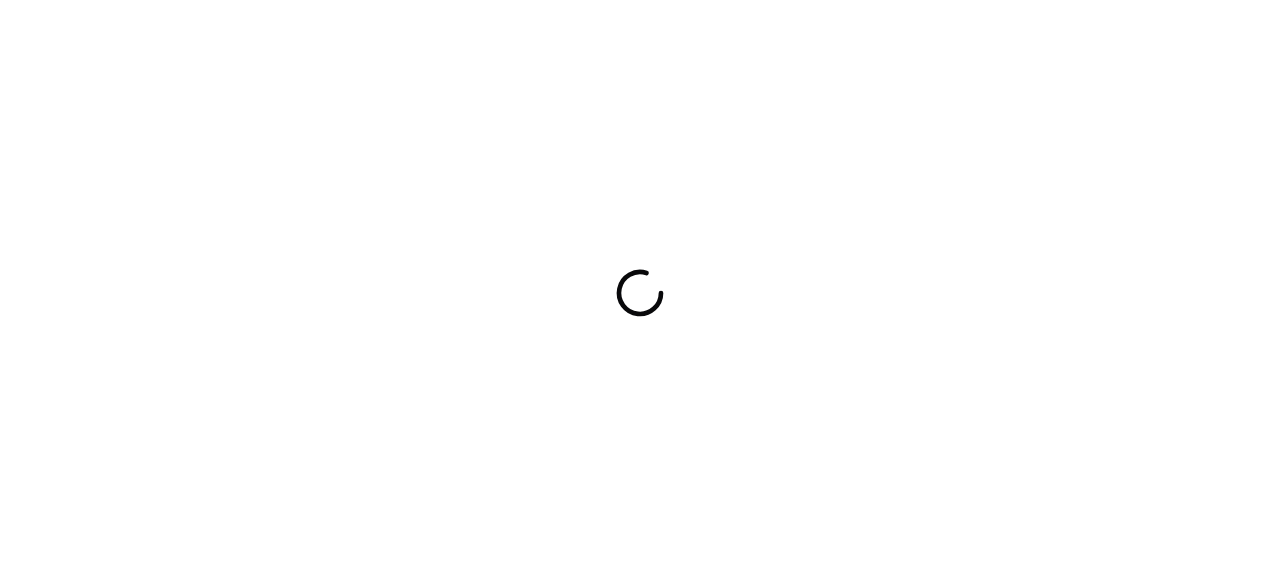 scroll, scrollTop: 0, scrollLeft: 0, axis: both 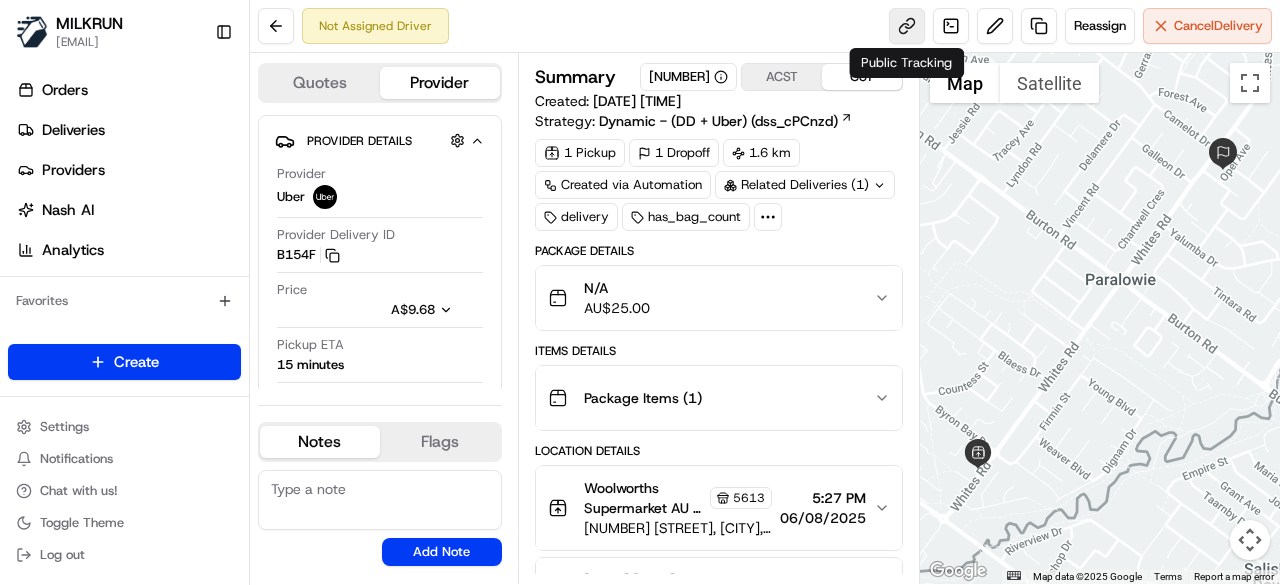 click at bounding box center [907, 26] 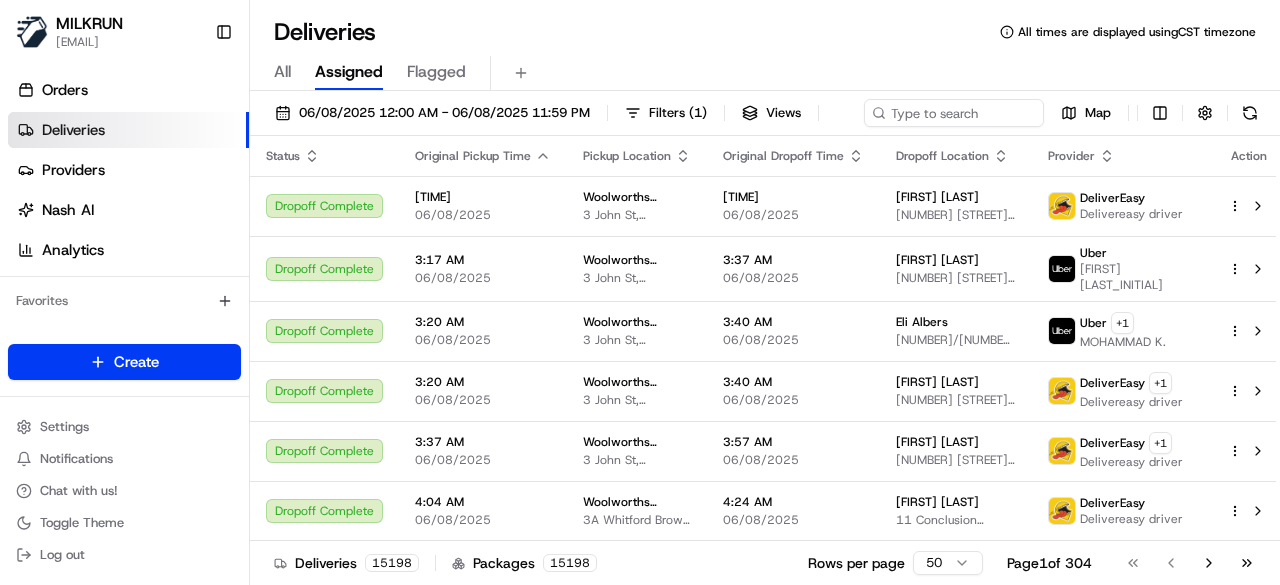 scroll, scrollTop: 0, scrollLeft: 0, axis: both 